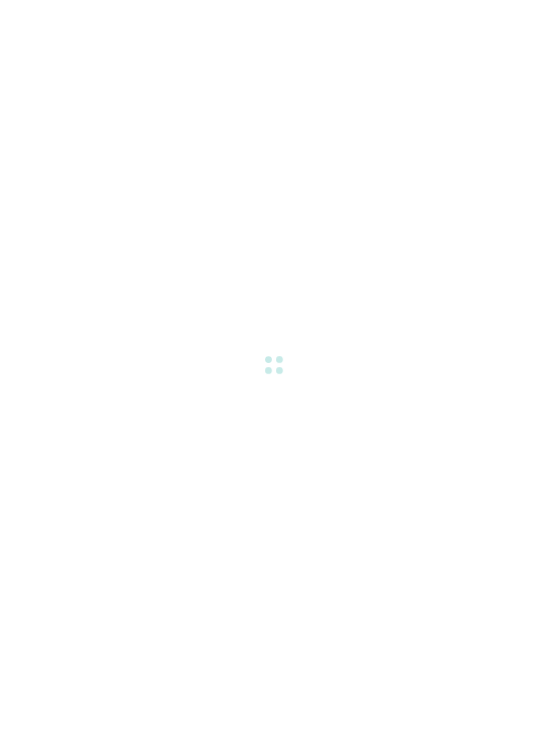scroll, scrollTop: 0, scrollLeft: 0, axis: both 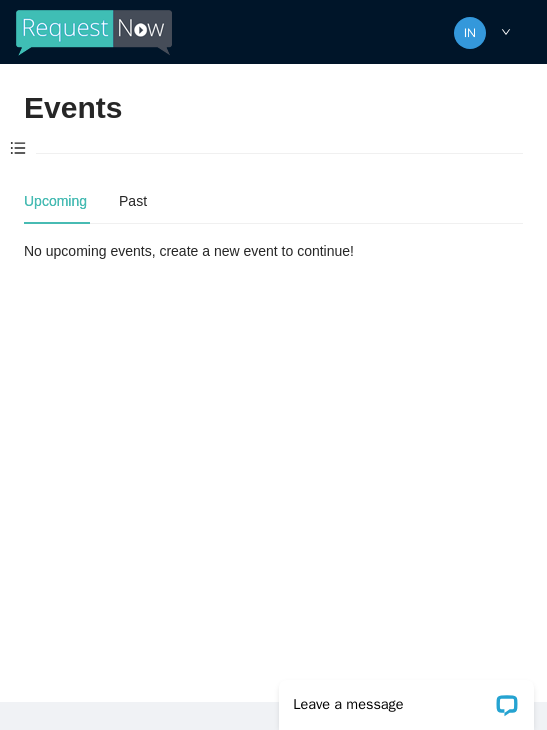 click at bounding box center (18, 149) 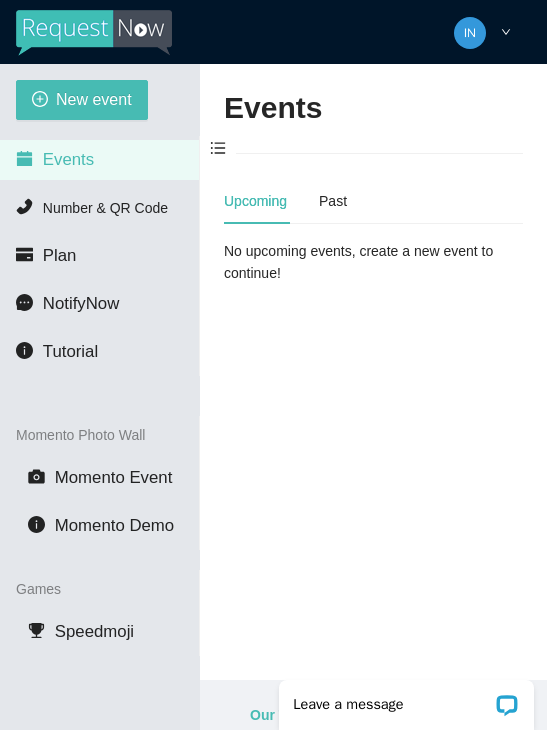 click on "New event" at bounding box center (82, 100) 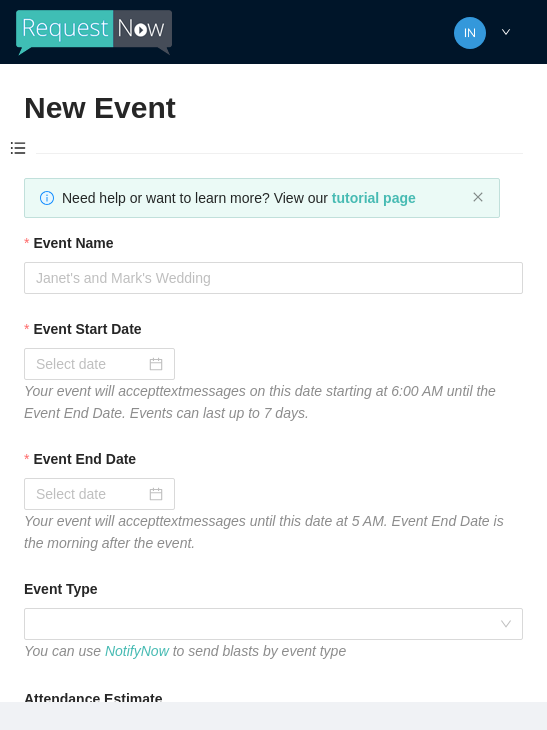 type on "Thanks for coming to Guitars and Cadillacs!
Follow us on FB & IG @guitarsandcadillacskc, tag us in your pics, and we’ll see you again soon!" 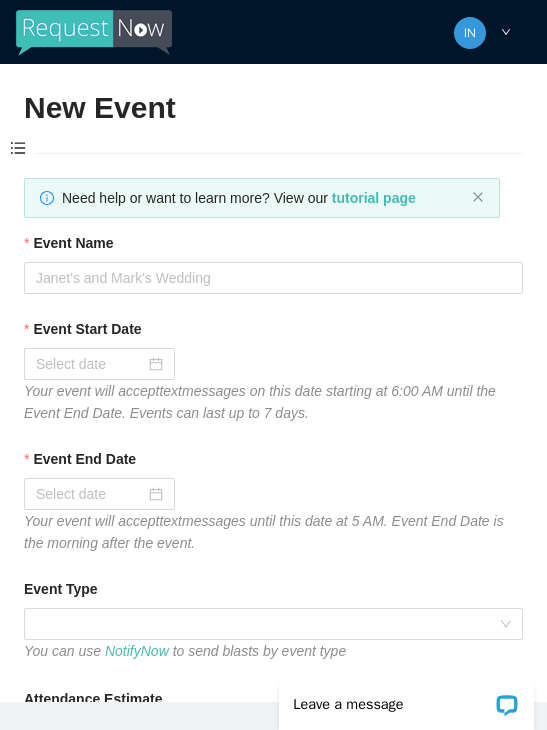 scroll, scrollTop: 0, scrollLeft: 0, axis: both 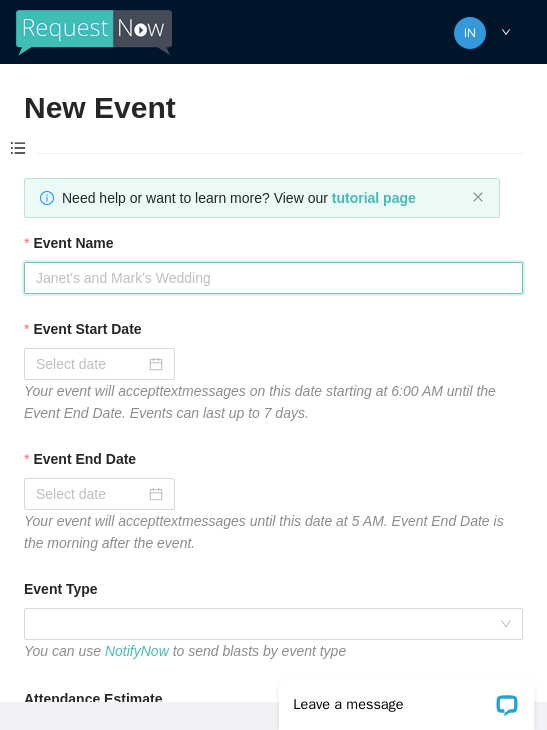 click on "Event Name" at bounding box center [273, 278] 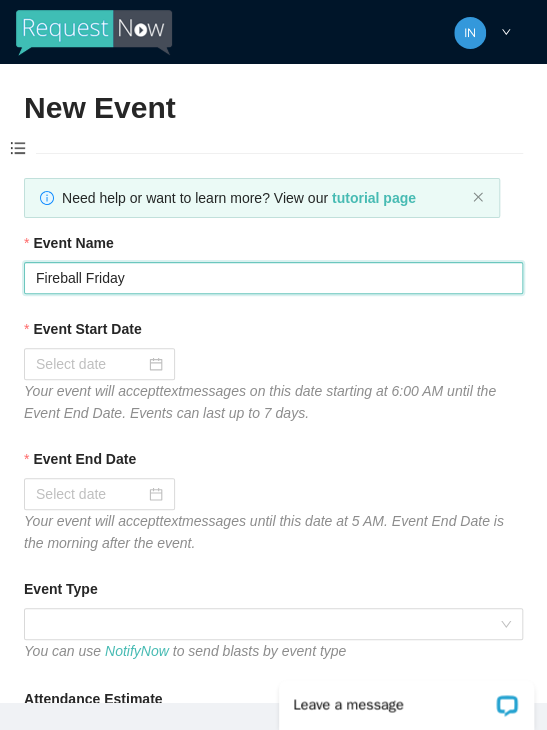 type on "Fireball Friday" 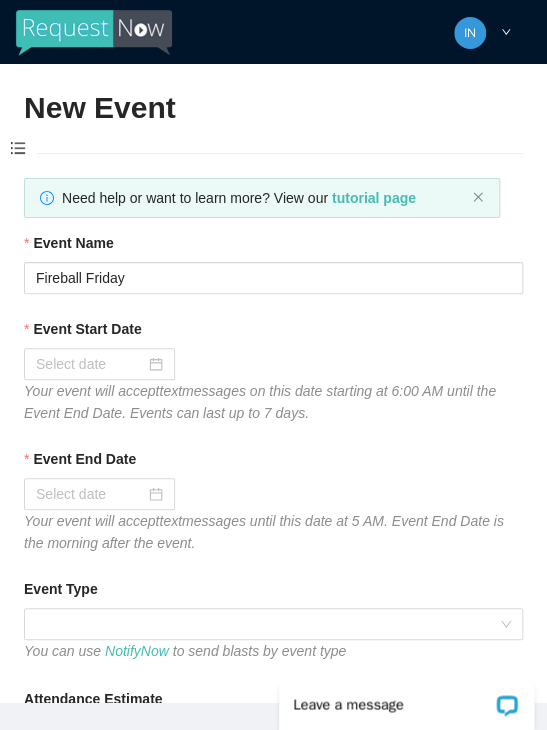 click on "Event Start Date" at bounding box center (90, 364) 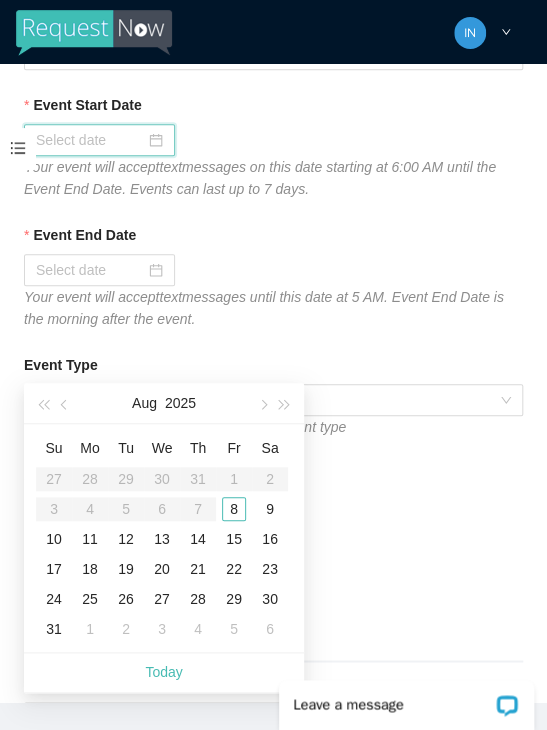 scroll, scrollTop: 217, scrollLeft: 0, axis: vertical 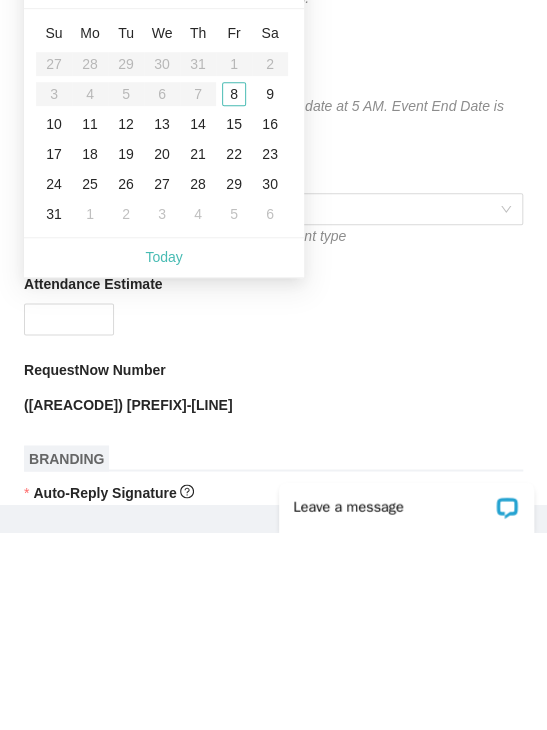 click on "Today" at bounding box center [164, 455] 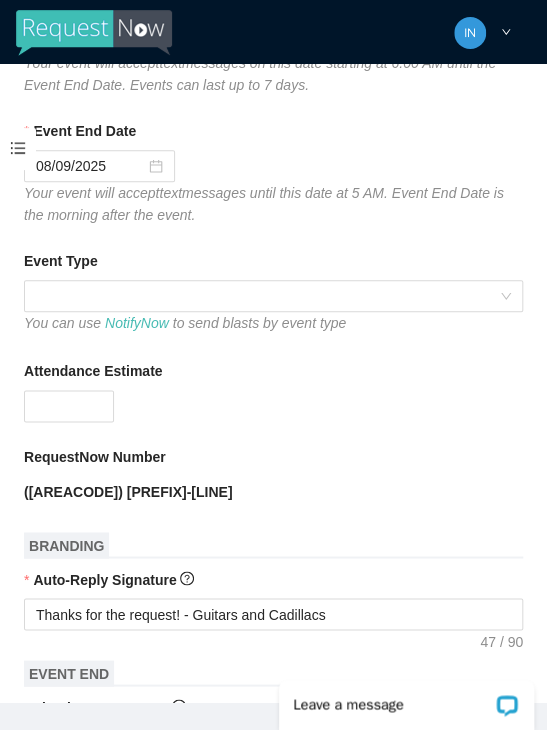 scroll, scrollTop: 365, scrollLeft: 0, axis: vertical 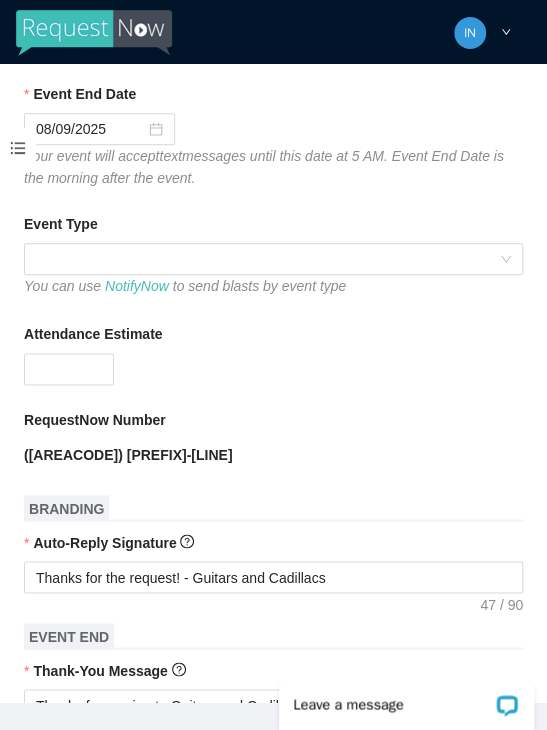 click at bounding box center (273, 259) 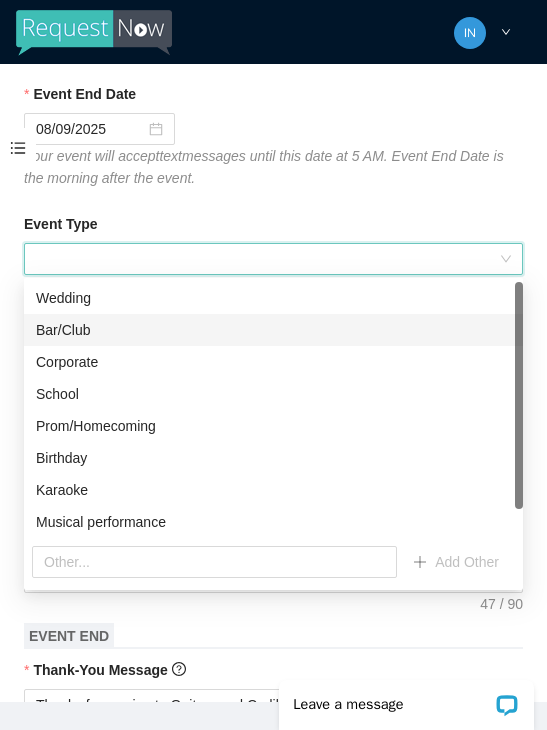click on "Bar/Club" at bounding box center [273, 330] 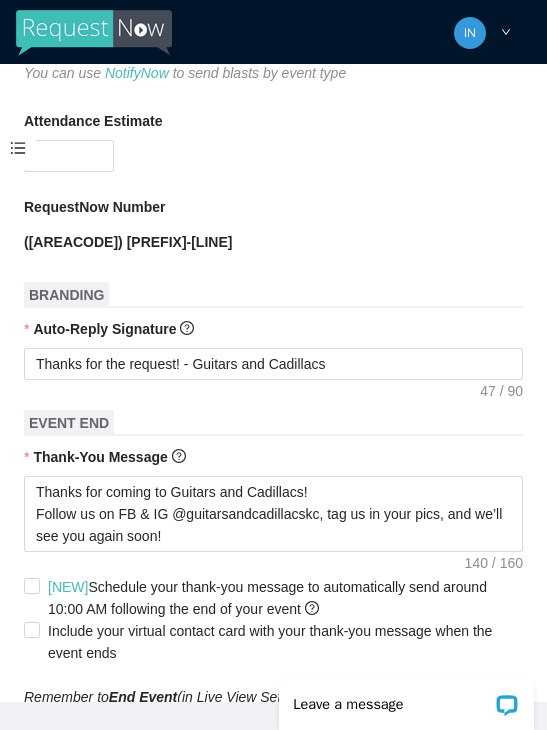 scroll, scrollTop: 612, scrollLeft: 0, axis: vertical 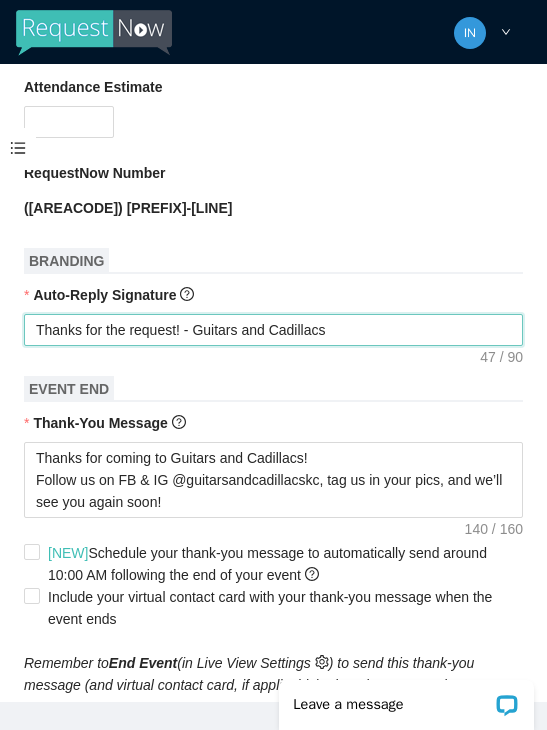 click on "Thanks for the request! - Guitars and Cadillacs" at bounding box center (273, 330) 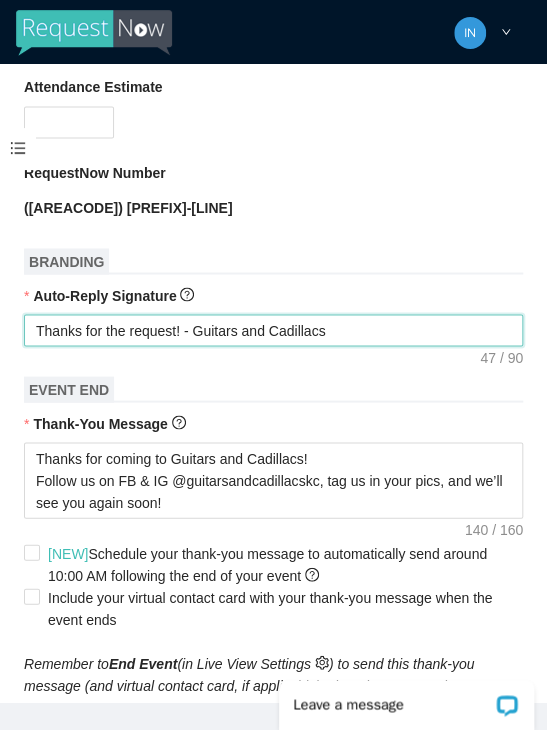 type on "Thanks for the request! - Guitars and Cadillacs" 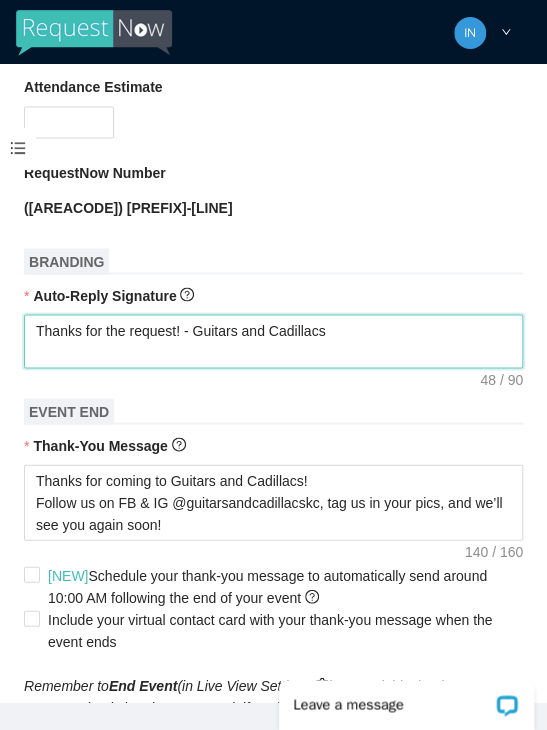 type on "Thanks for the request! - Guitars and Cadillacs
T" 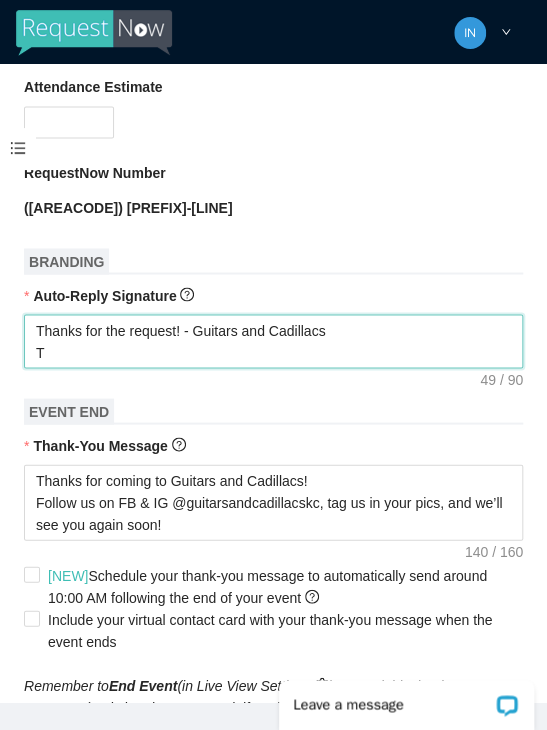 type on "Thanks for the request! - Guitars and Cadillacs
Ti" 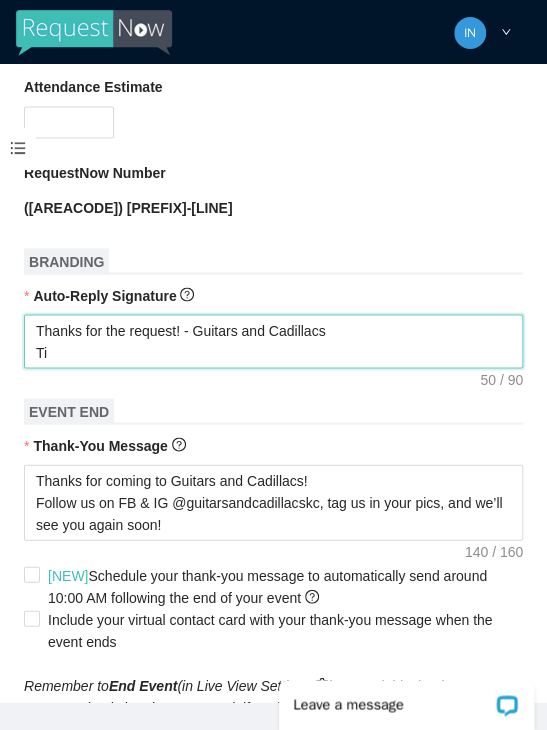 type on "Thanks for the request! - Guitars and Cadillacs
Tip" 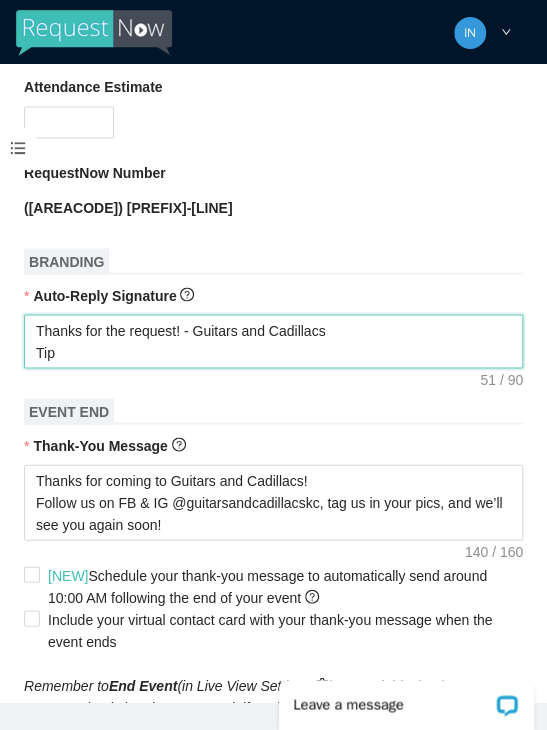 type on "Thanks for the request! - Guitars and Cadillacs
Tip" 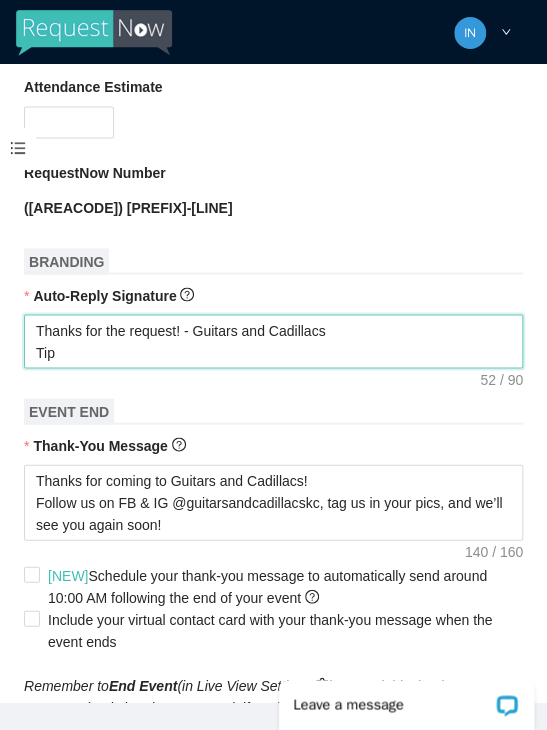 type on "Thanks for the request! - Guitars and Cadillacs
Tip t" 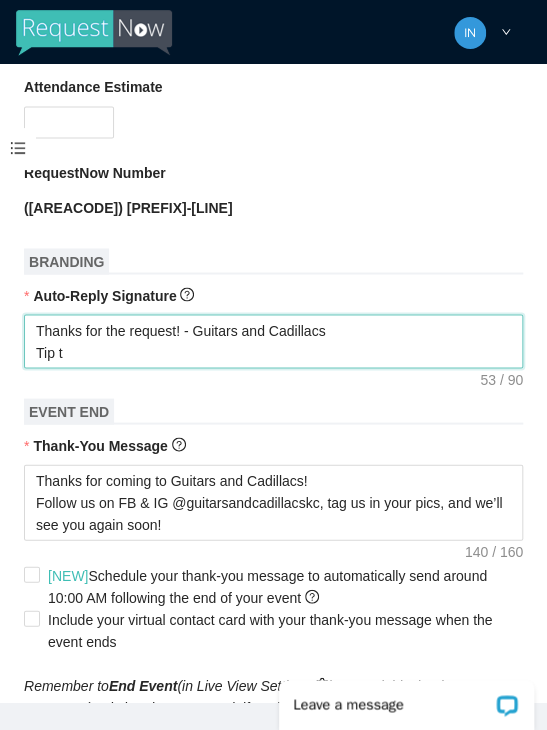 type on "Thanks for the request! - Guitars and Cadillacs
Tip tg" 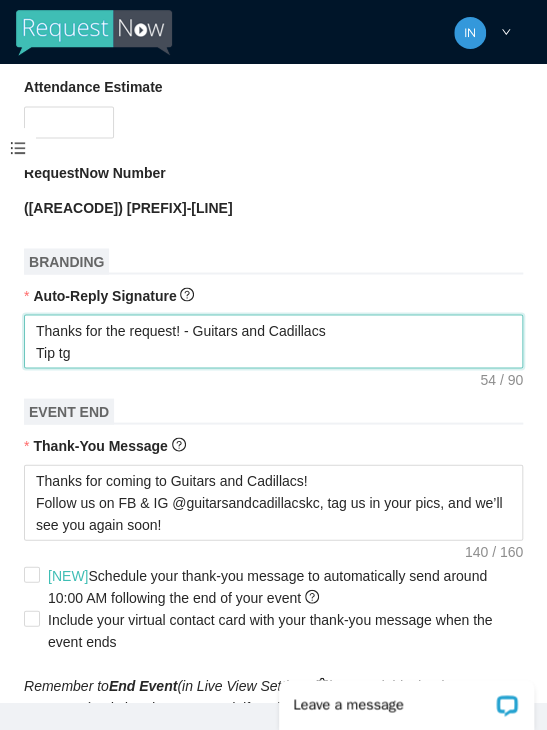 type on "Thanks for the request! - Guitars and Cadillacs
Tip t" 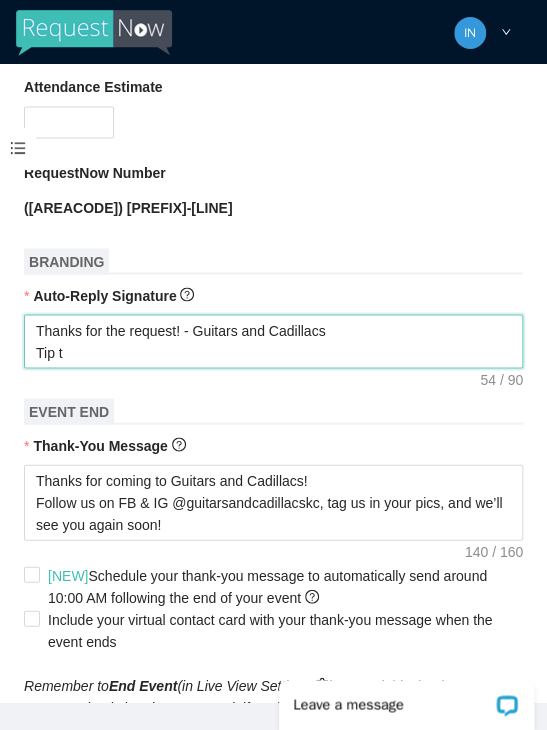 type on "Thanks for the request! - Guitars and Cadillacs
Tip t" 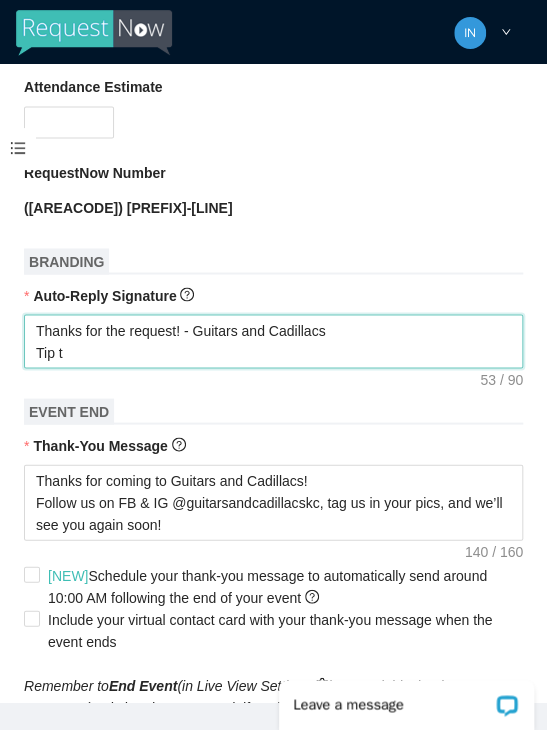 type on "Thanks for the request! - Guitars and Cadillacs
Tip th" 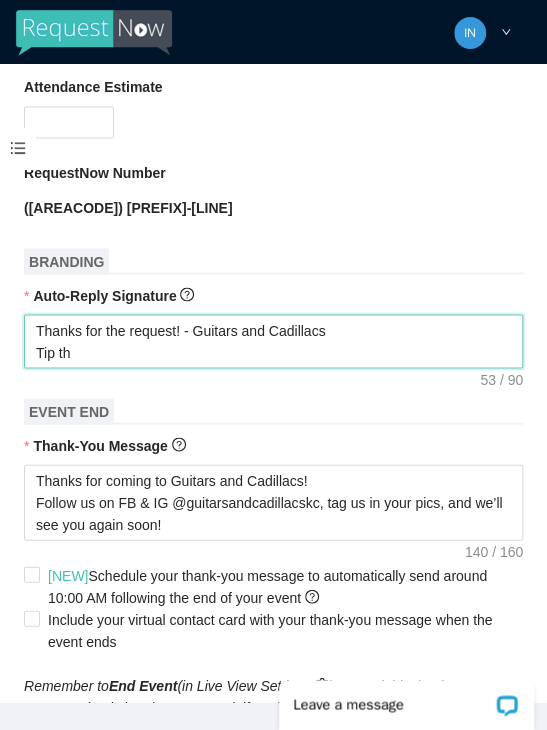 type on "Thanks for the request! - Guitars and Cadillacs
Tip th" 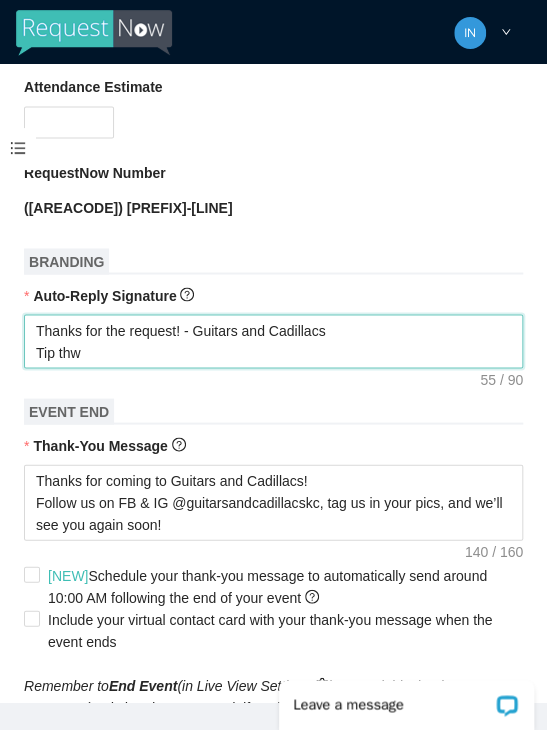 type on "Thanks for the request! - Guitars and Cadillacs
Tip the" 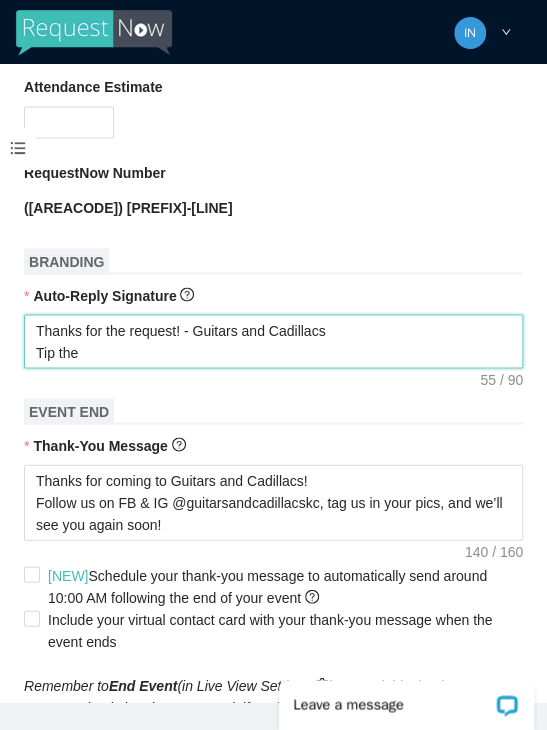type on "Thanks for the request! - Guitars and Cadillacs
Tip the" 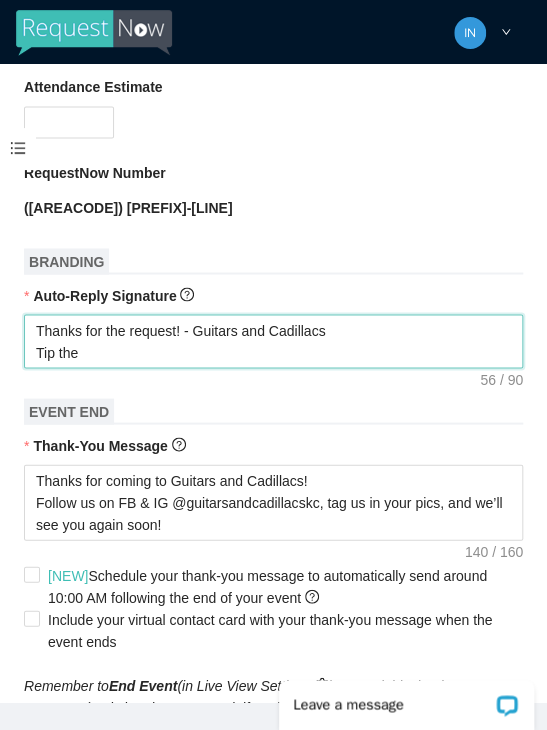type on "Thanks for the request! - Guitars and Cadillacs
Tip the" 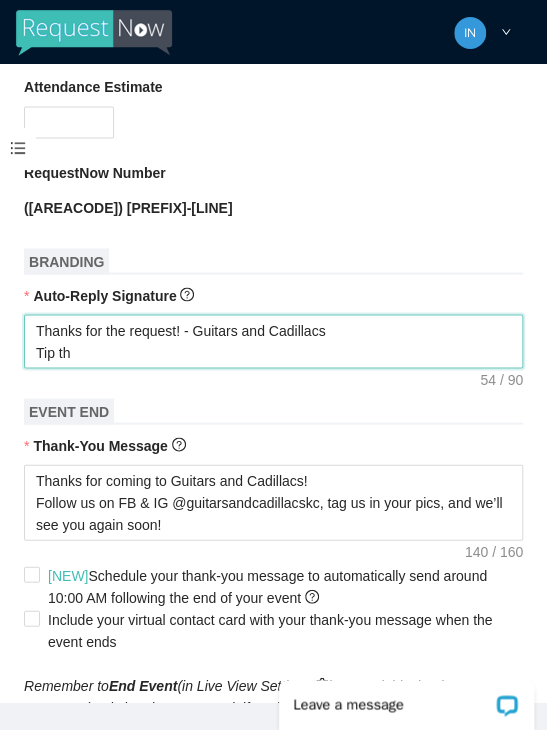 type on "Thanks for the request! - Guitars and Cadillacs
Tip the" 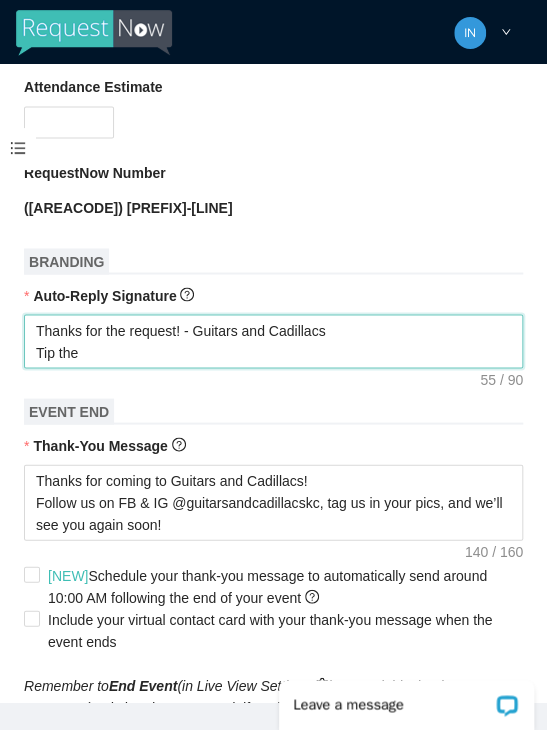 type on "Thanks for the request! - Guitars and Cadillacs
Tip the" 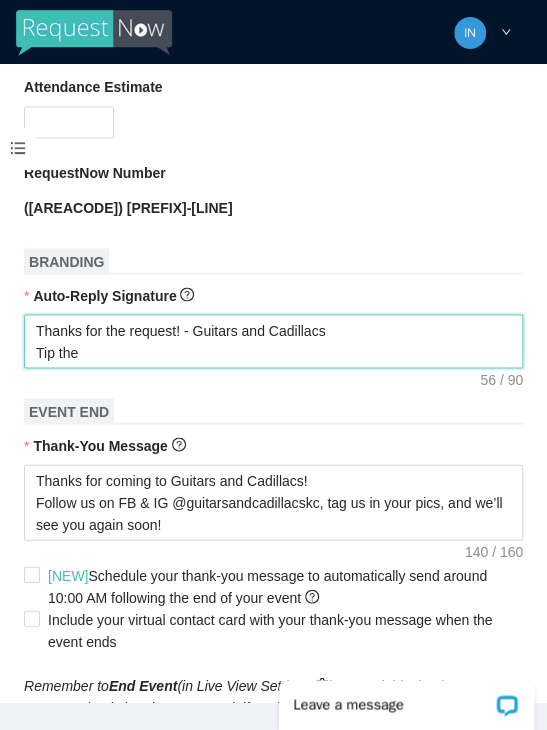 type on "Thanks for the request! - Guitars and Cadillacs
Tip the D" 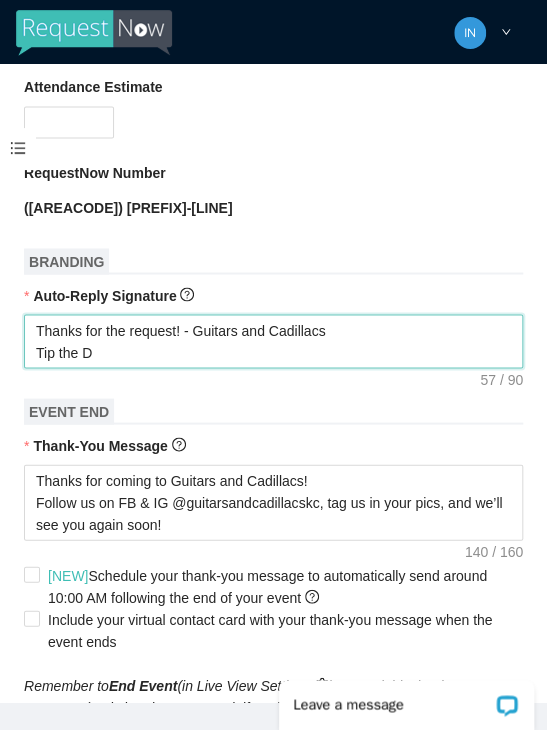 type on "Thanks for the request! - Guitars and Cadillacs
Tip the DJ" 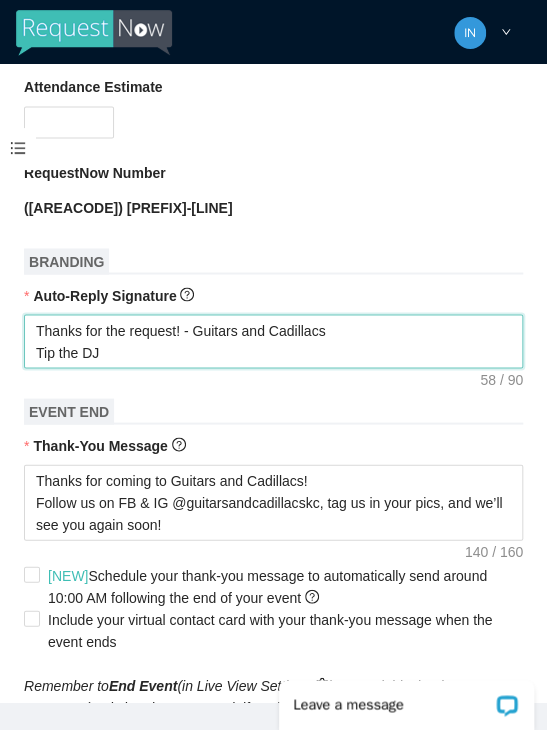 type on "Thanks for the request! - Guitars and Cadillacs
Tip the DJ." 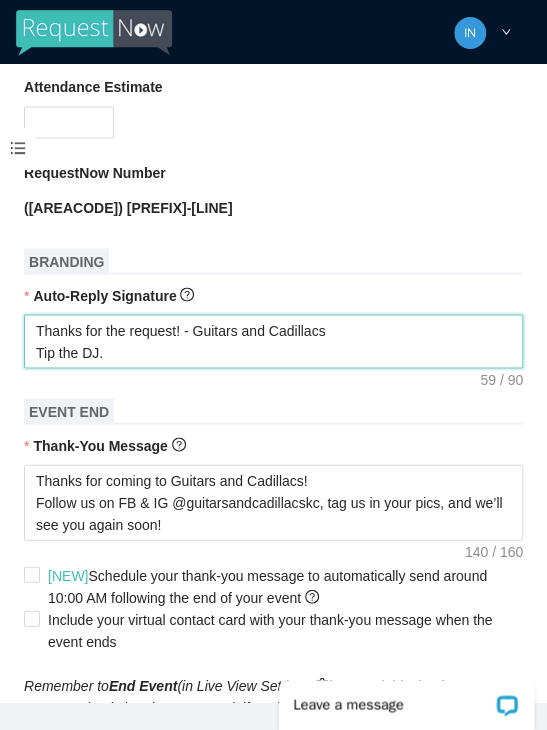 type on "Thanks for the request! - Guitars and Cadillacs
Tip the DJ" 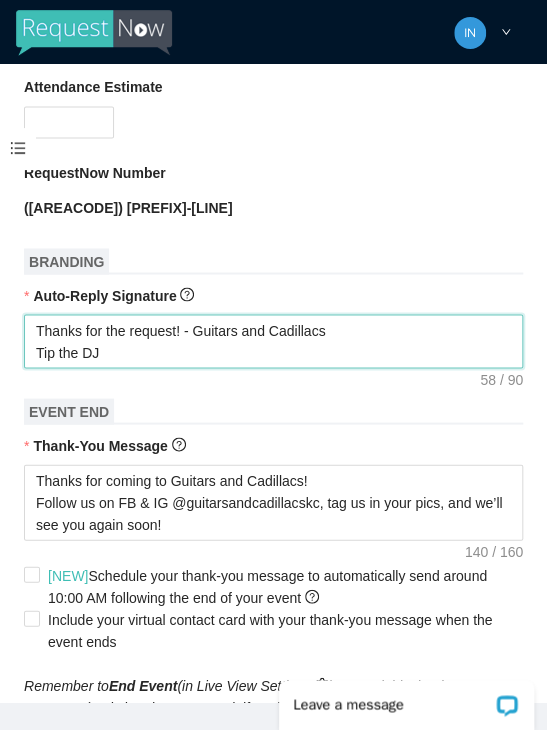 type on "Thanks for the request! - Guitars and Cadillacs
Tip the DJ?" 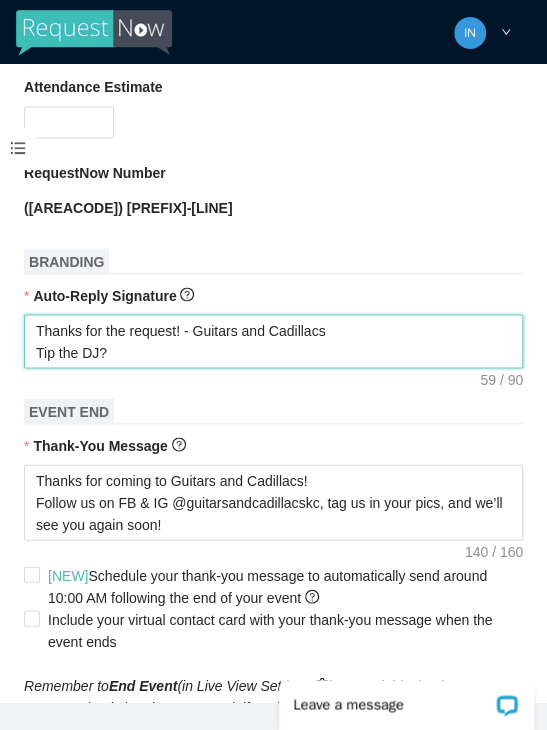 type on "Thanks for the request! - Guitars and Cadillacs
Tip the DJ?" 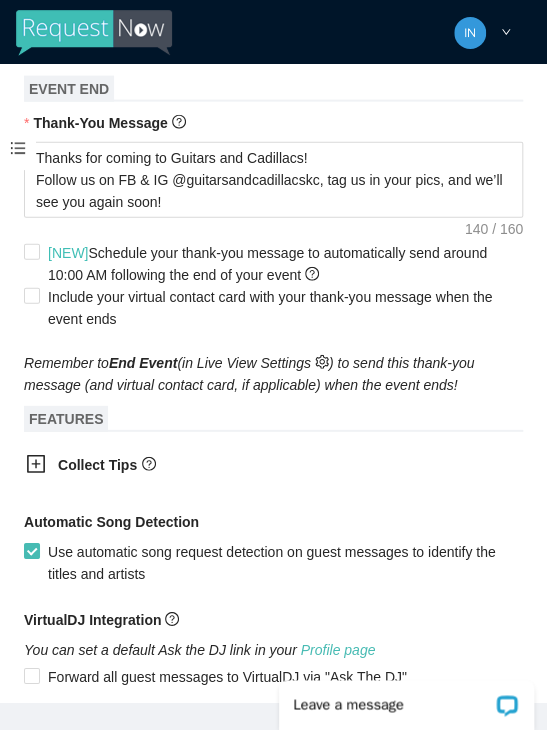 scroll, scrollTop: 959, scrollLeft: 0, axis: vertical 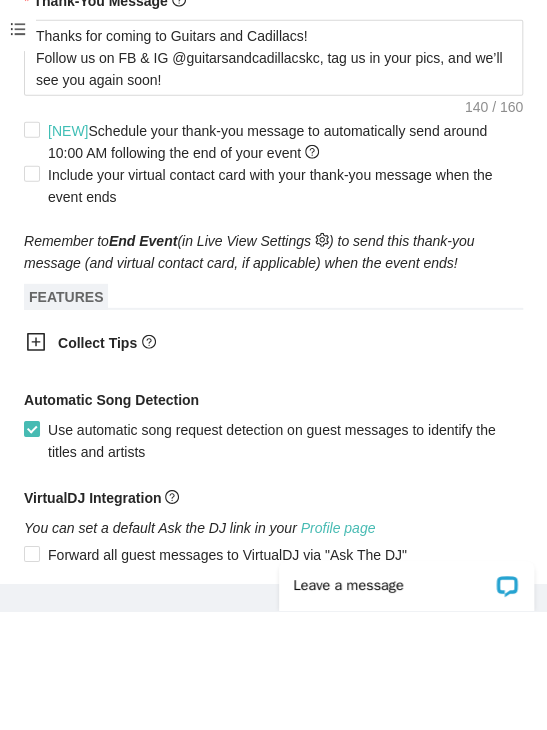 type on "Thanks for the request! - Guitars and Cadillacs
Tip the DJ?" 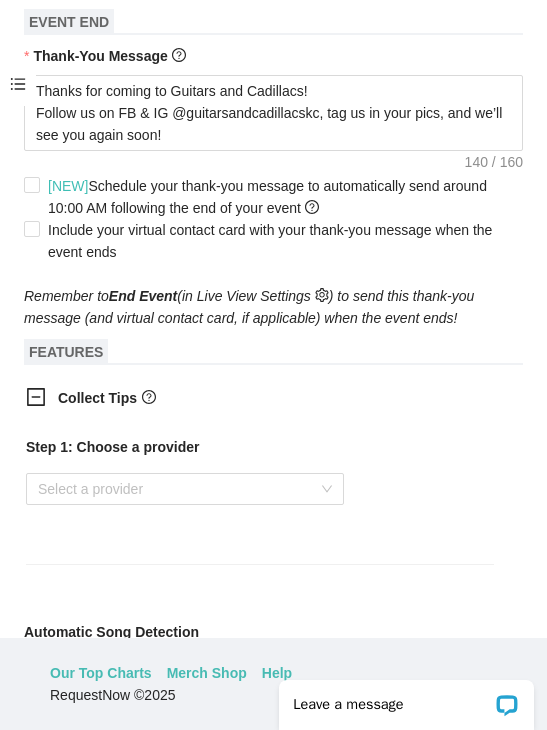 click at bounding box center (178, 489) 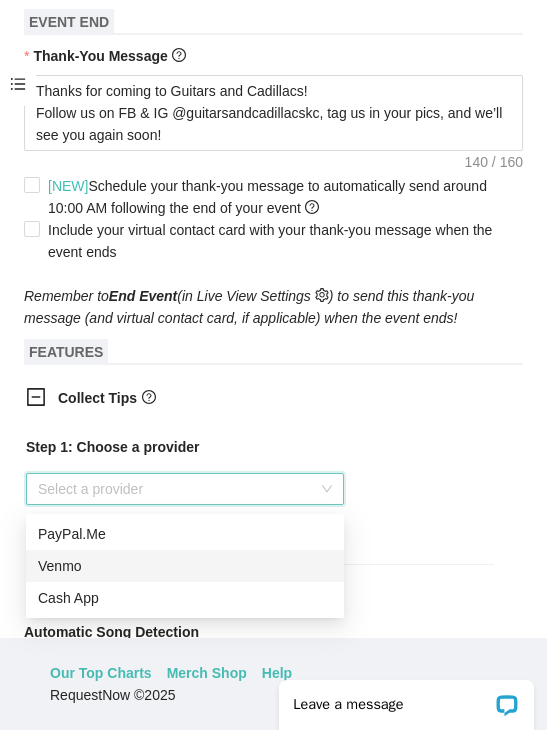 click on "Venmo" at bounding box center (185, 566) 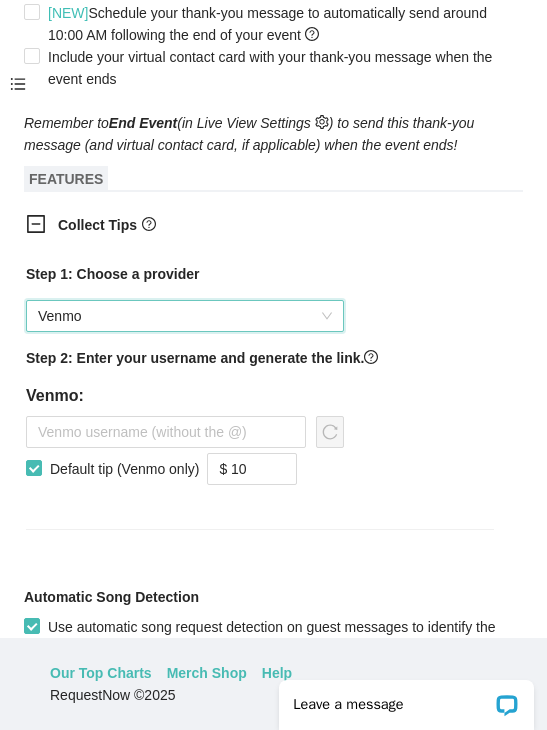 scroll, scrollTop: 1131, scrollLeft: 0, axis: vertical 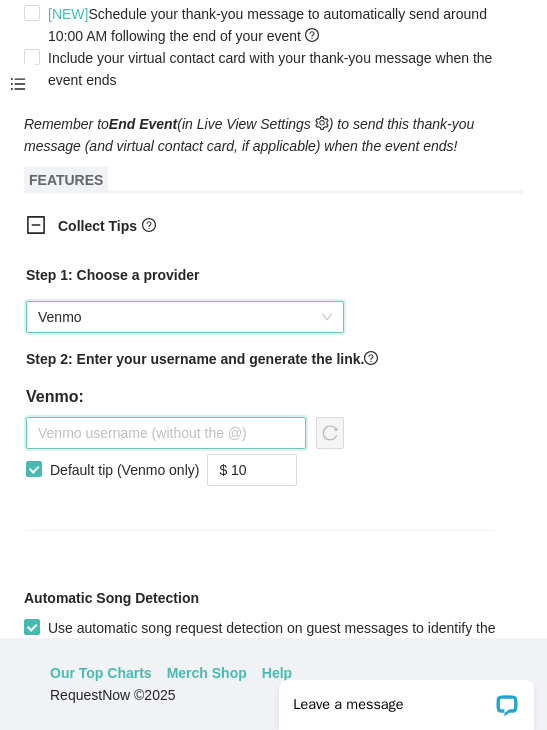 click at bounding box center [166, 433] 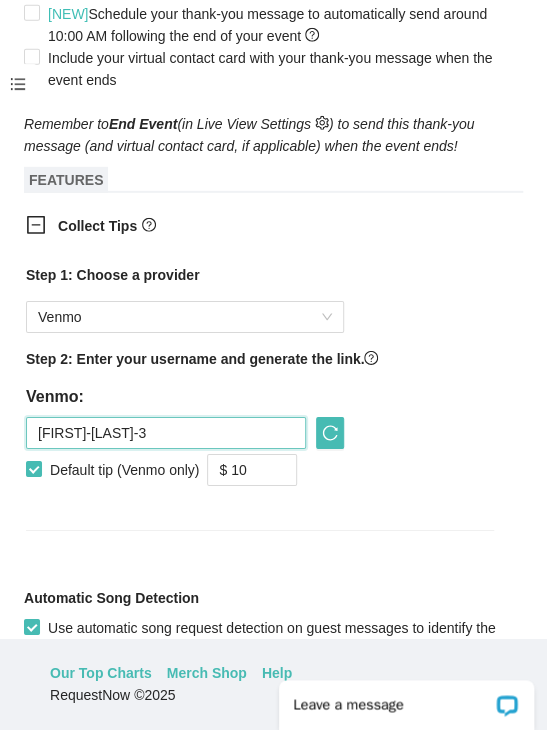 type on "[FIRST]-[LAST]-3" 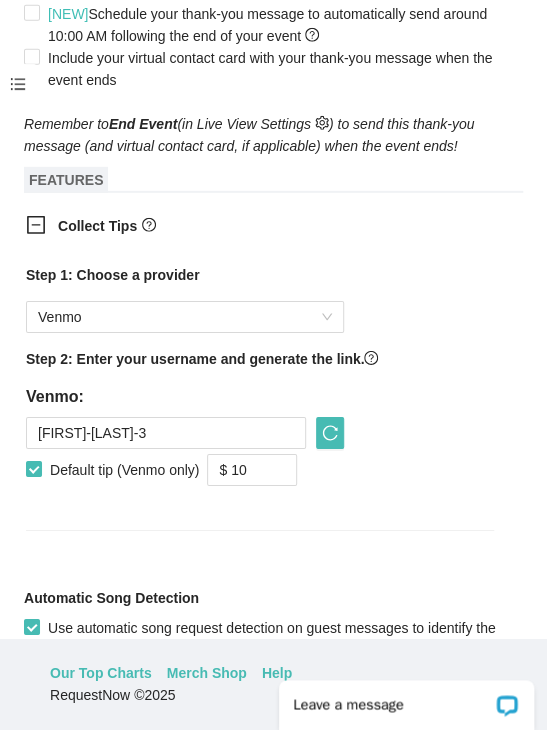click 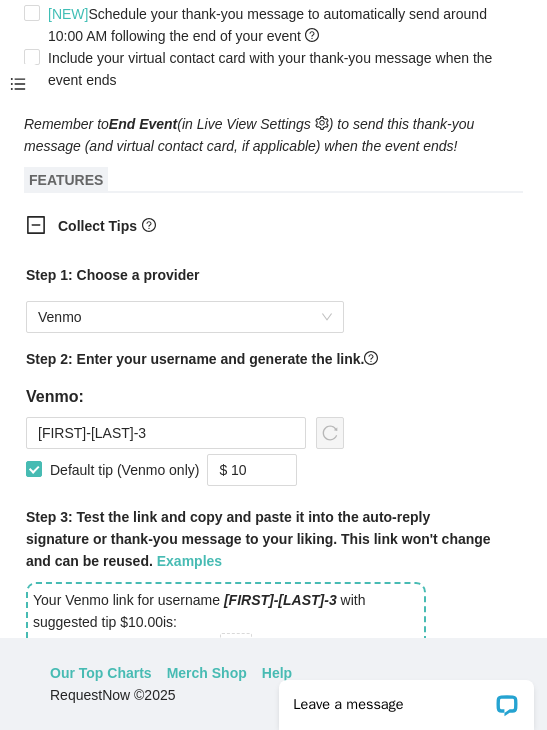 click on "$ 10" at bounding box center [252, 470] 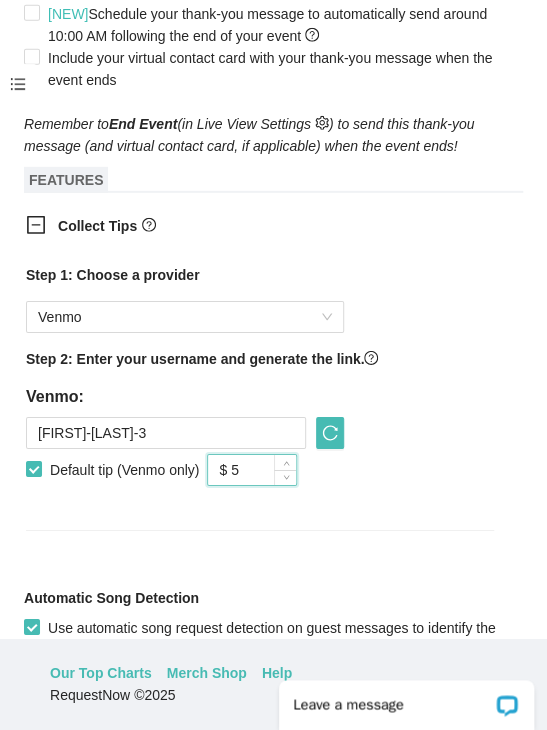 type on "$ 5" 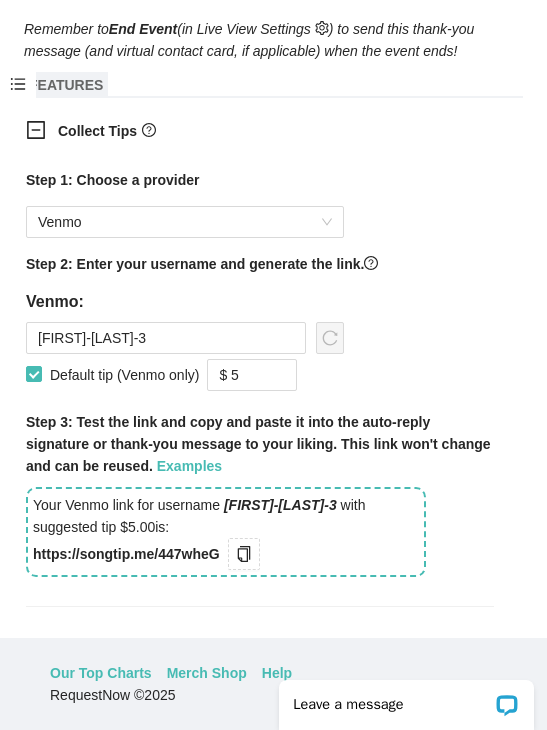 scroll, scrollTop: 1225, scrollLeft: 0, axis: vertical 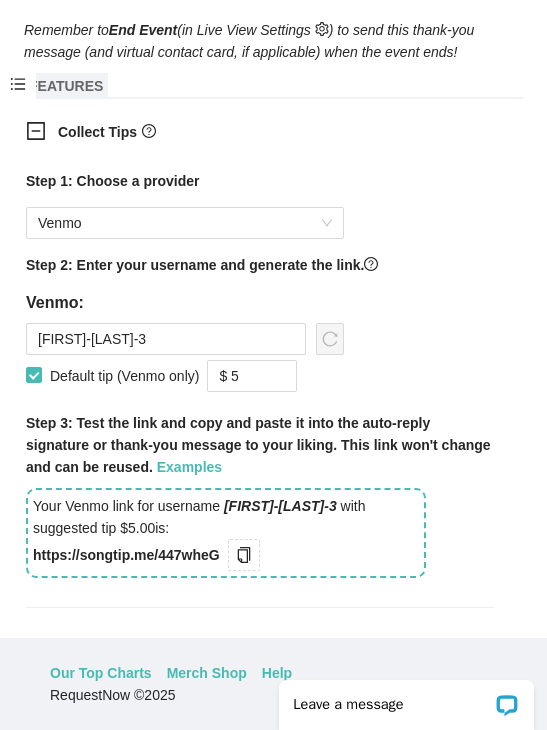 click at bounding box center [244, 555] 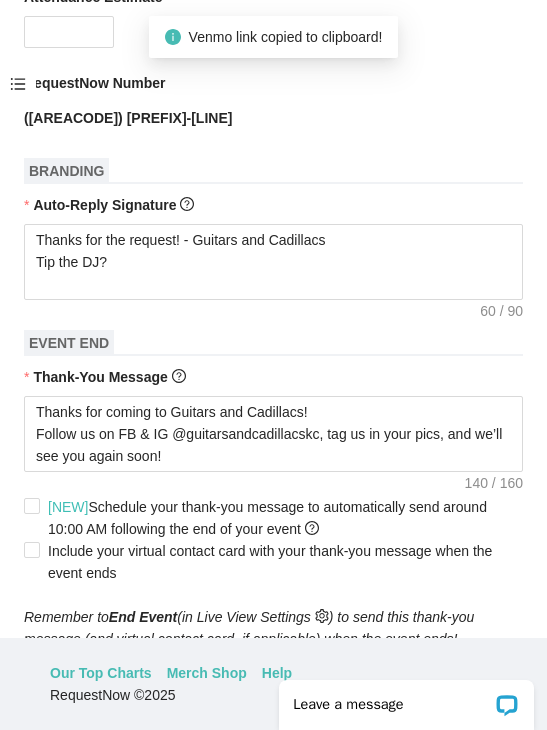 scroll, scrollTop: 637, scrollLeft: 0, axis: vertical 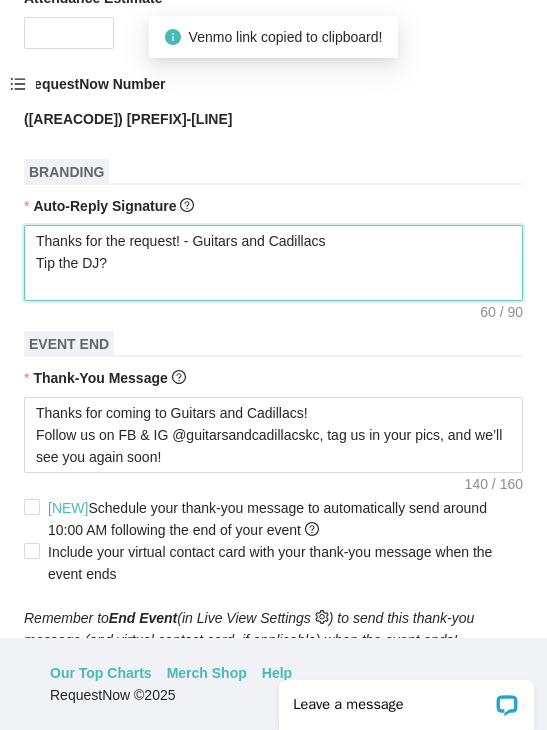 click on "Thanks for the request! - Guitars and Cadillacs
Tip the DJ?" at bounding box center (273, 263) 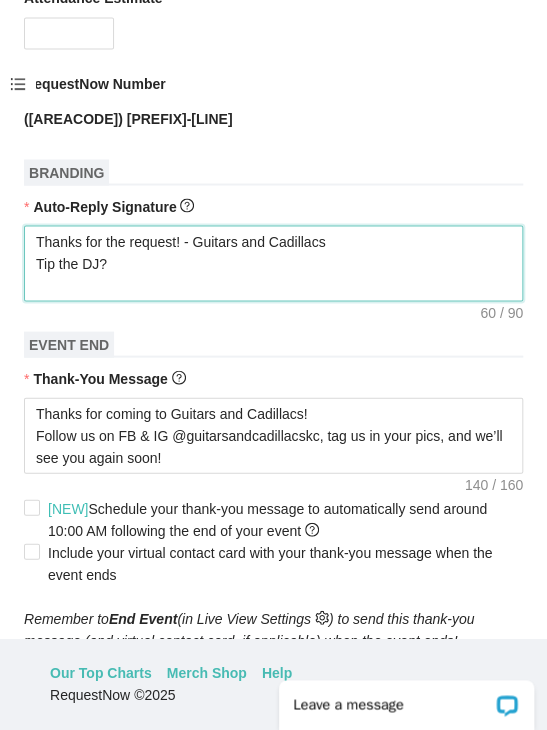 click on "Thanks for the request! - Guitars and Cadillacs
Tip the DJ?" at bounding box center [273, 263] 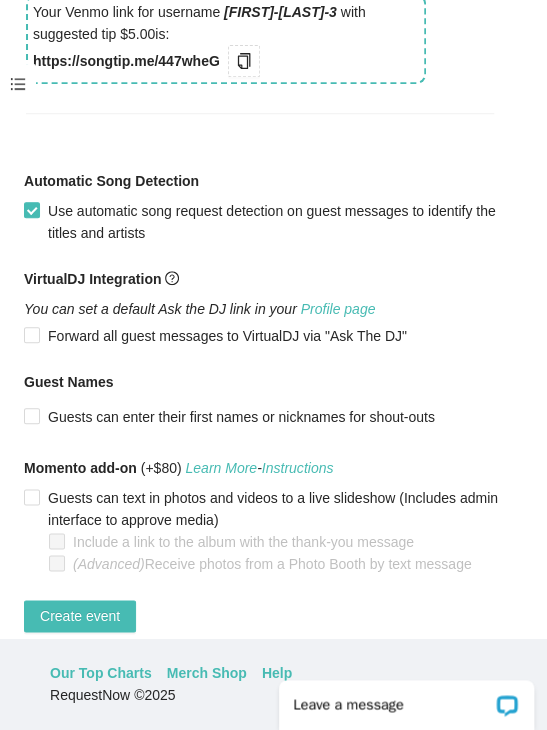 scroll, scrollTop: 1718, scrollLeft: 0, axis: vertical 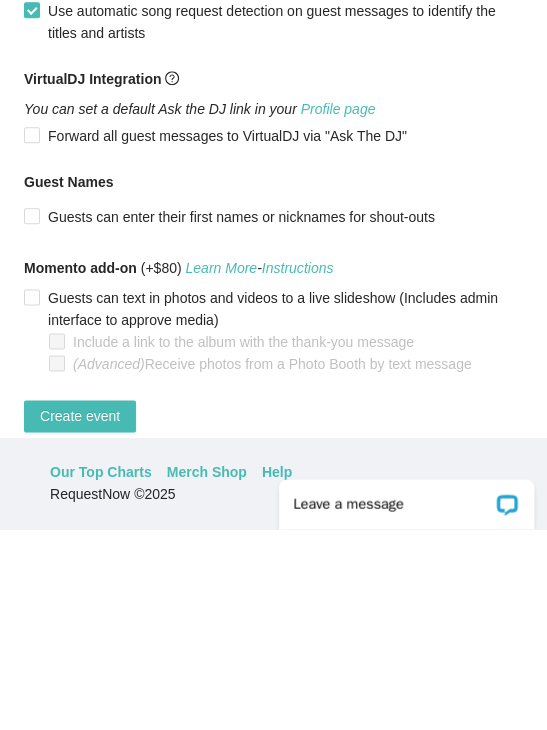 type on "Thanks for the request! - Guitars and Cadillacs
Tip the DJ?
https://songtip.me/447wheG" 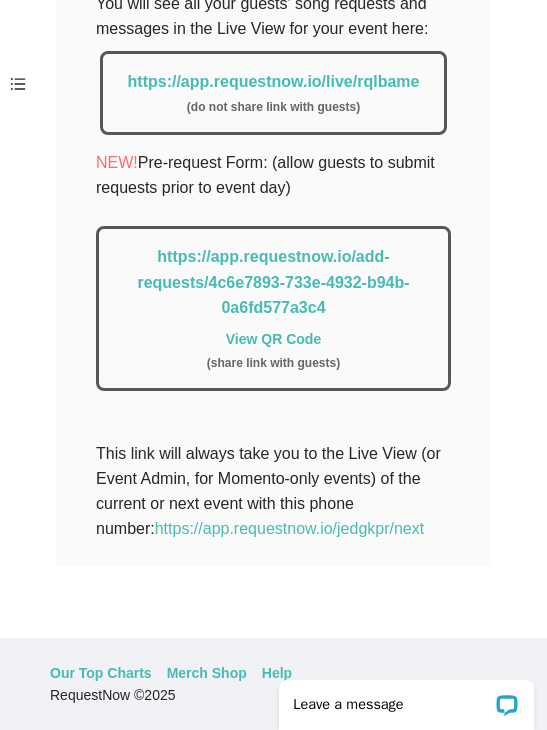 scroll, scrollTop: 494, scrollLeft: 0, axis: vertical 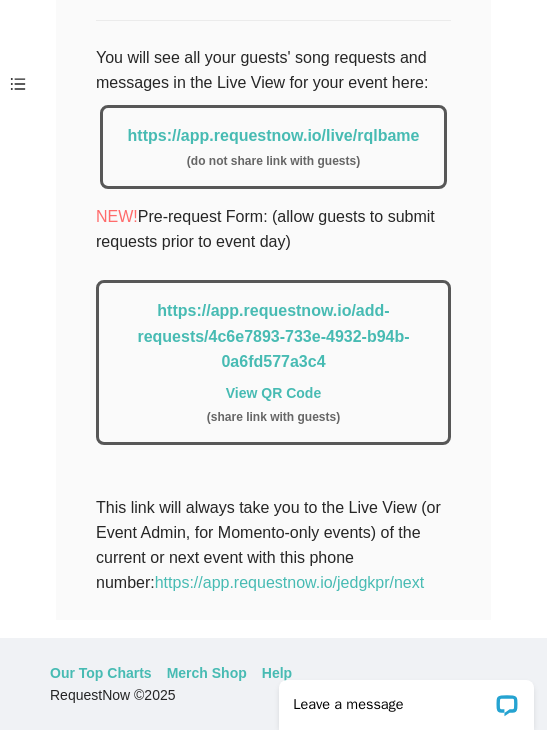 click on "https://app.requestnow.io/live/rqlbame" at bounding box center [274, 135] 